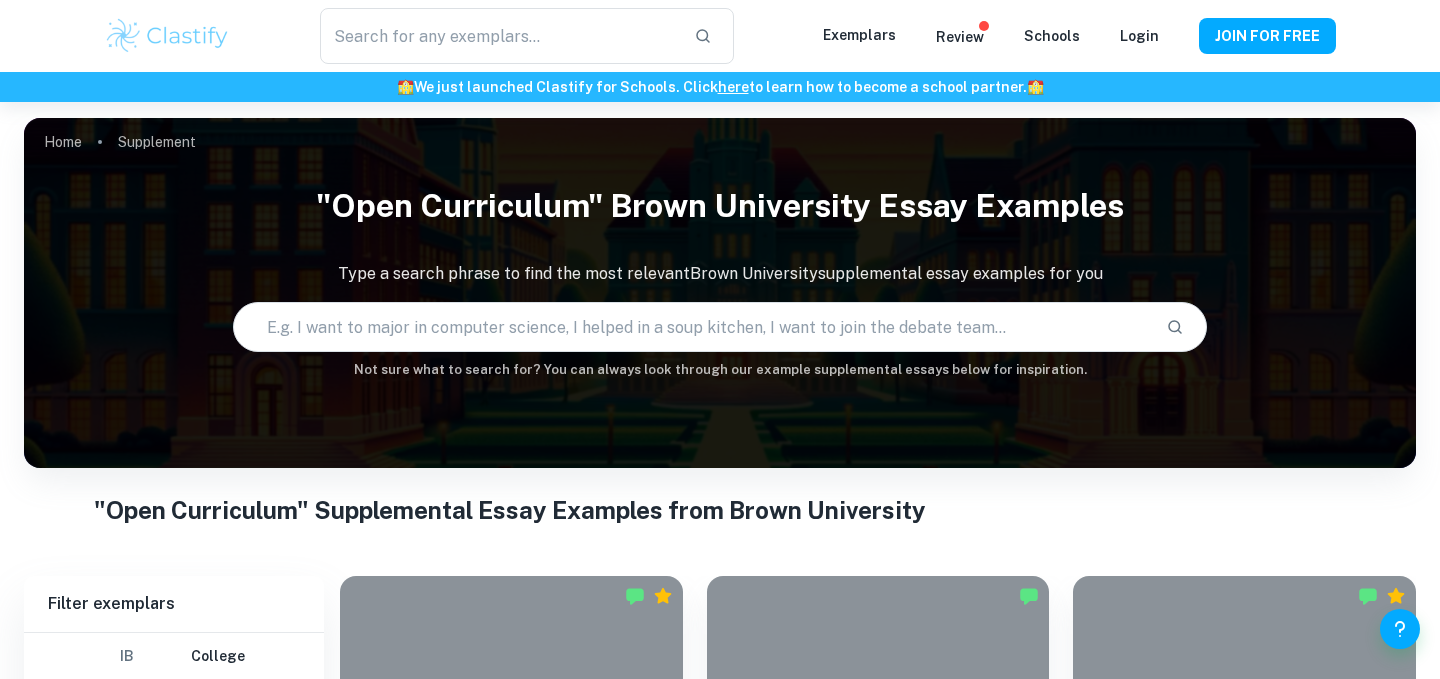 scroll, scrollTop: 486, scrollLeft: 0, axis: vertical 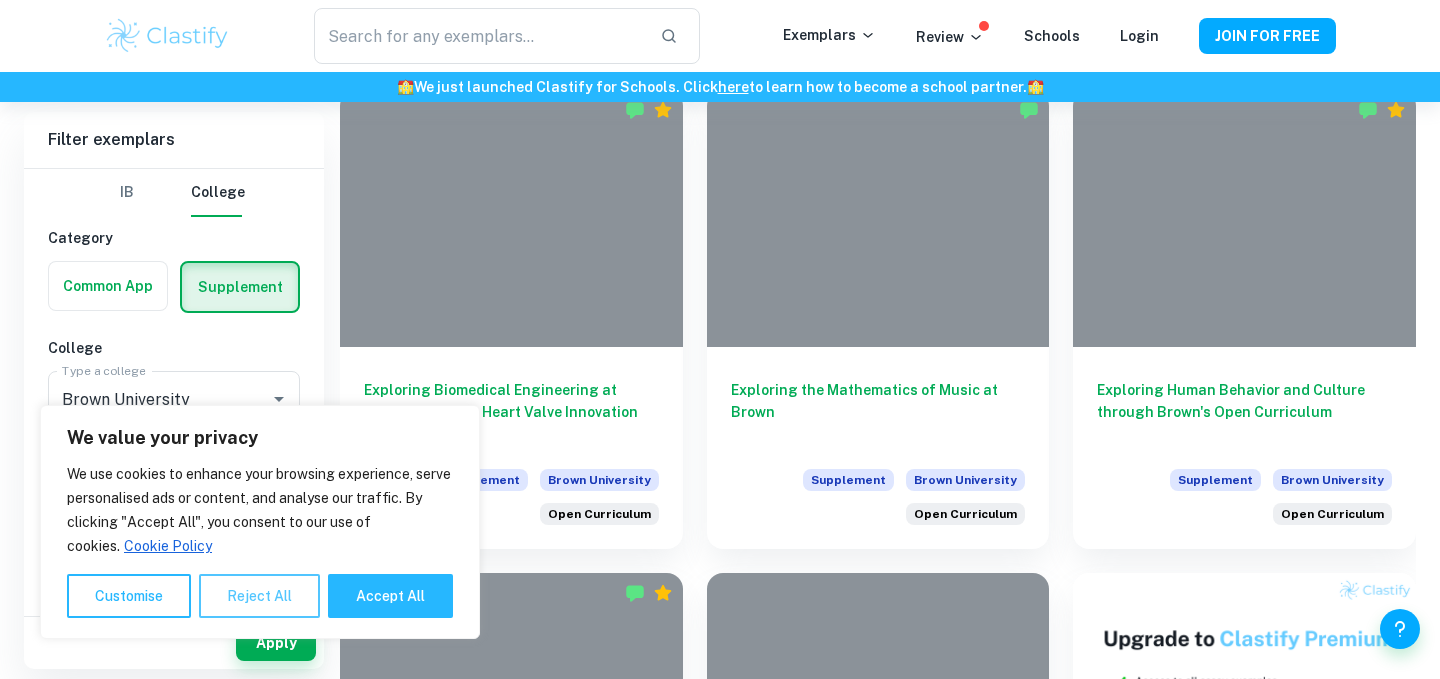 click on "Reject All" at bounding box center (259, 596) 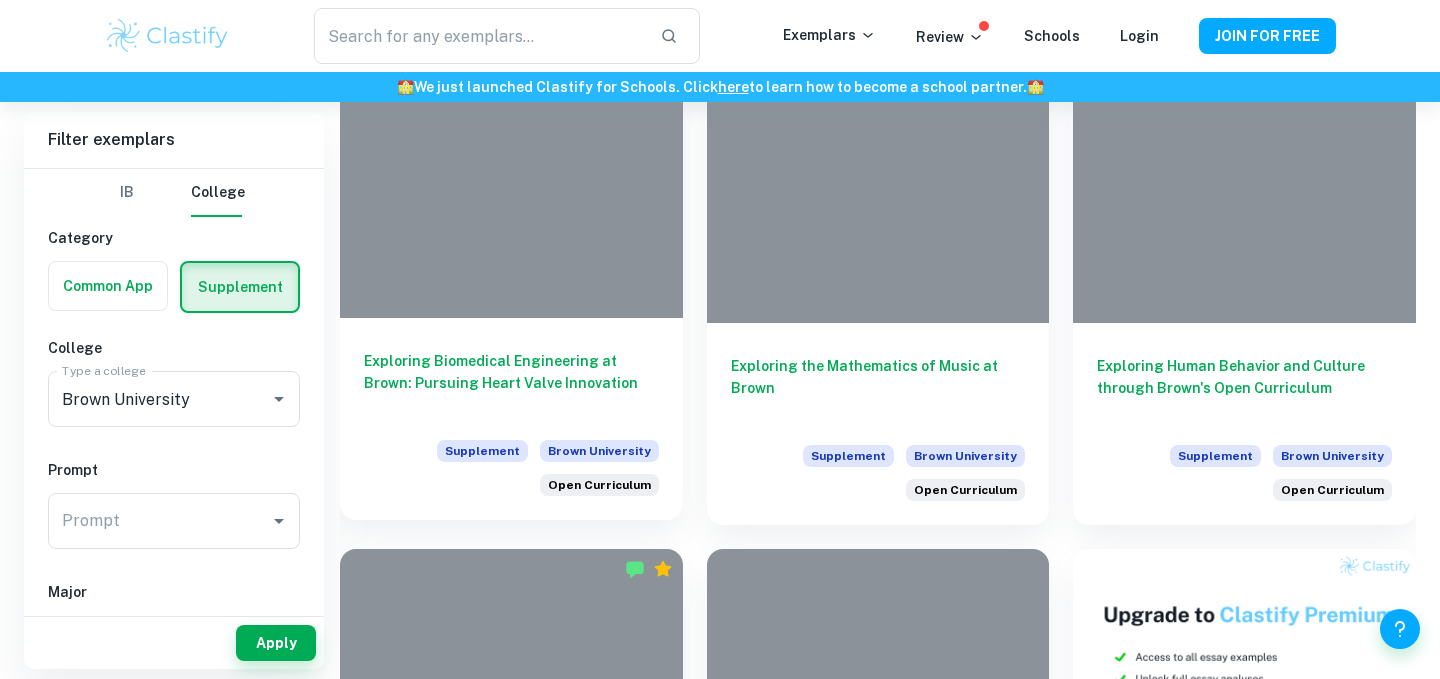scroll, scrollTop: 512, scrollLeft: 0, axis: vertical 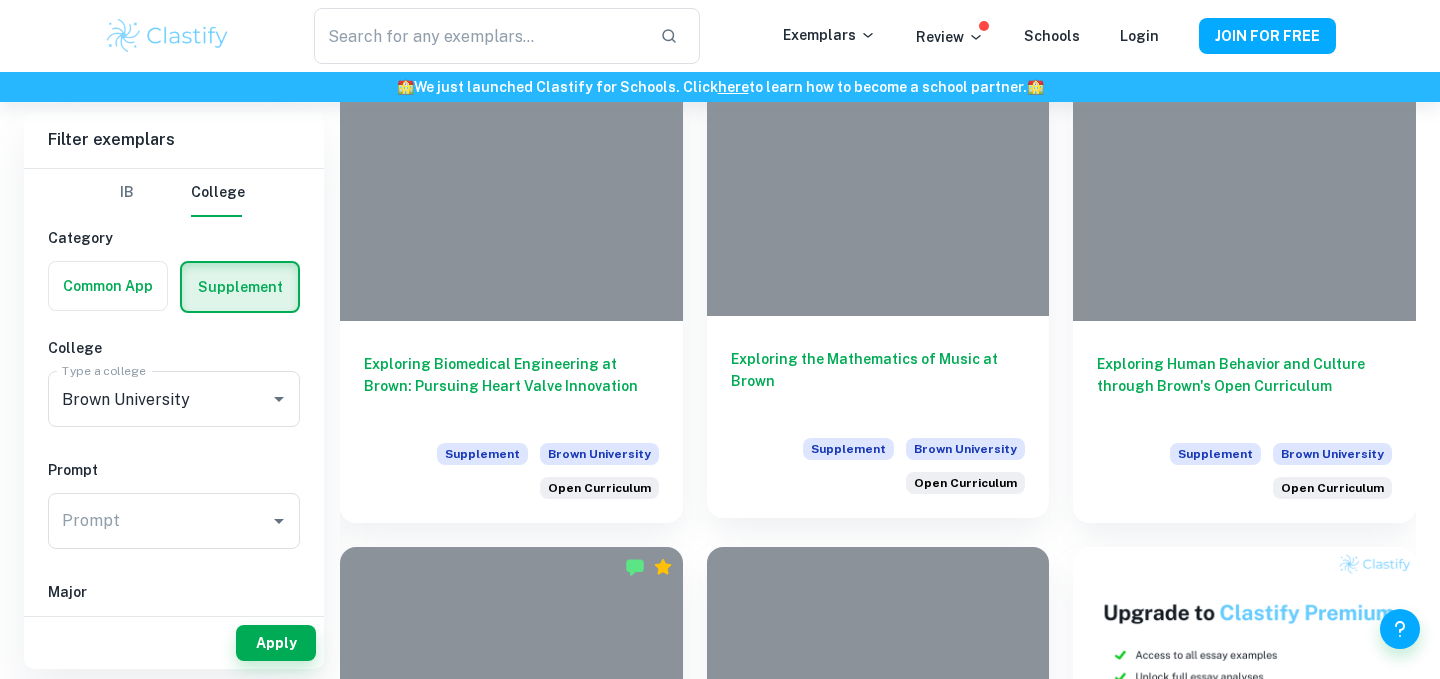 click at bounding box center [878, 187] 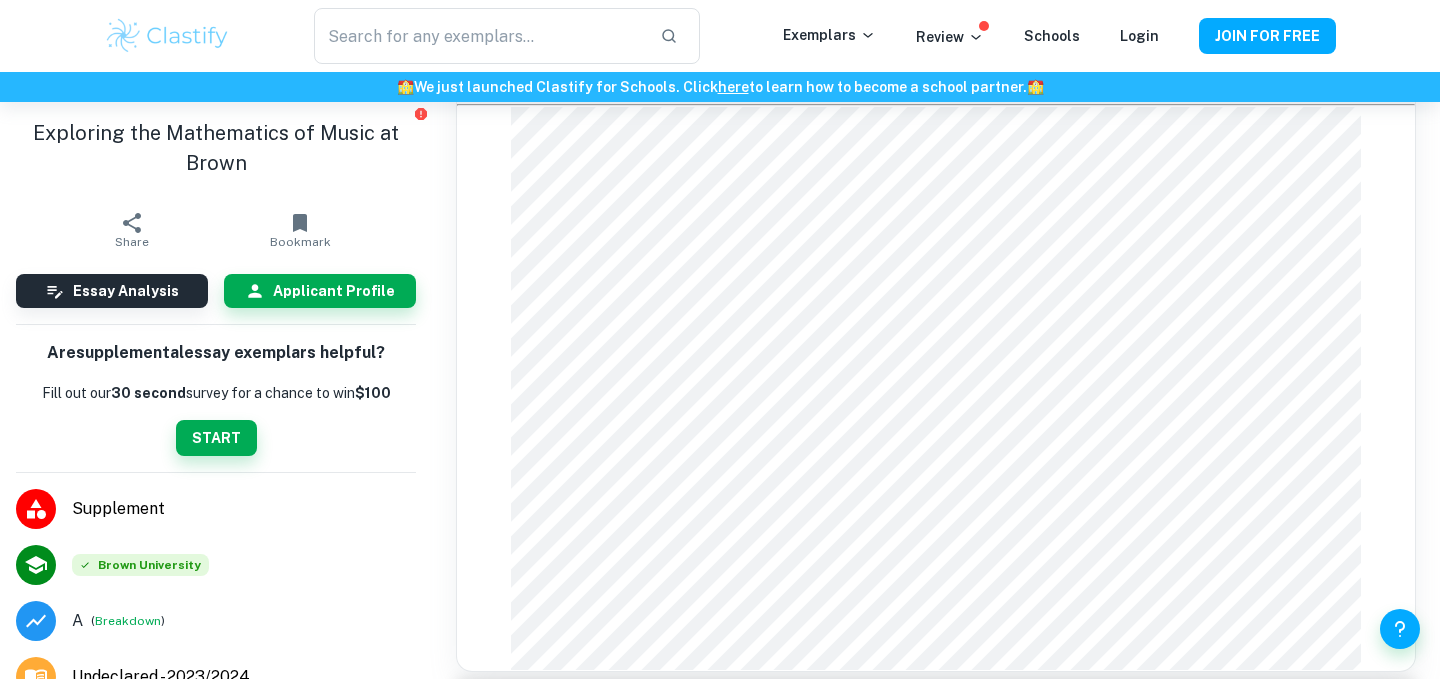 scroll, scrollTop: 867, scrollLeft: 0, axis: vertical 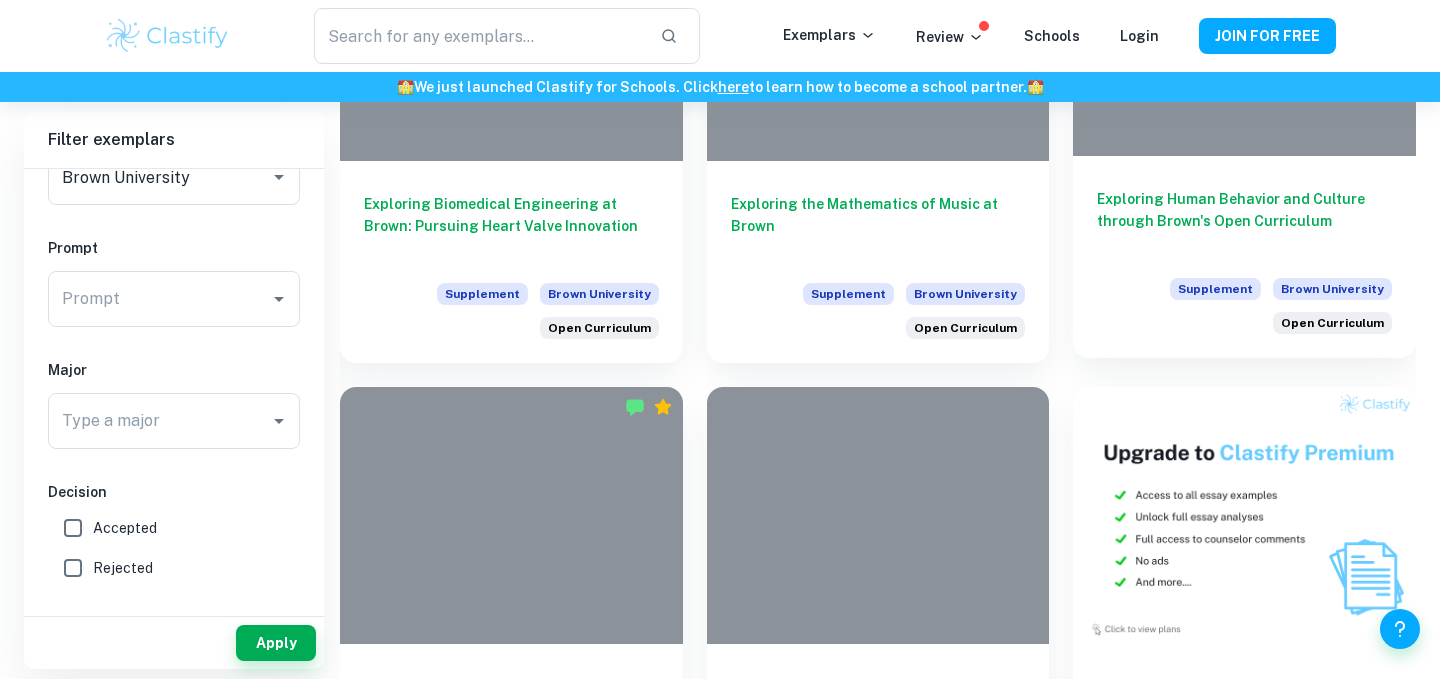 click on "Exploring Human Behavior and Culture through Brown's Open Curriculum" at bounding box center (1244, 221) 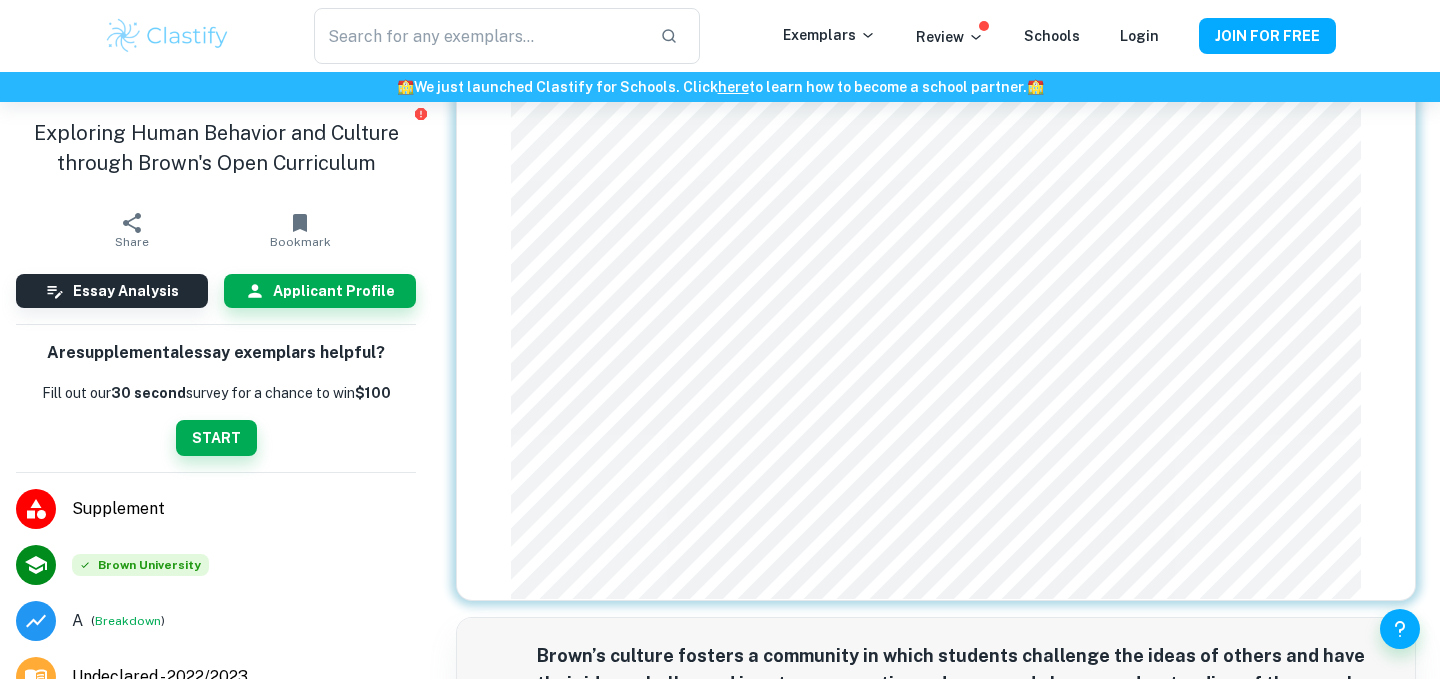 scroll, scrollTop: 181, scrollLeft: 0, axis: vertical 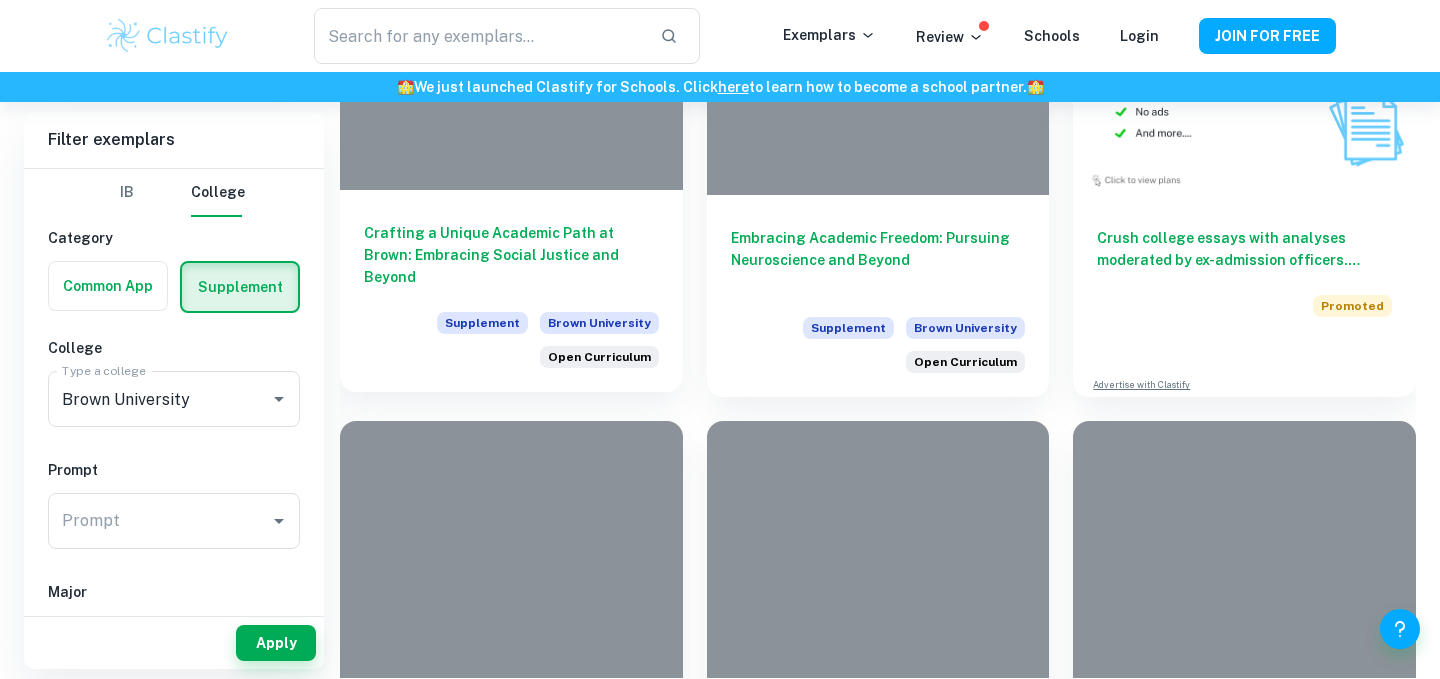 click on "Crafting a Unique Academic Path at Brown: Embracing Social Justice and Beyond" at bounding box center [511, 255] 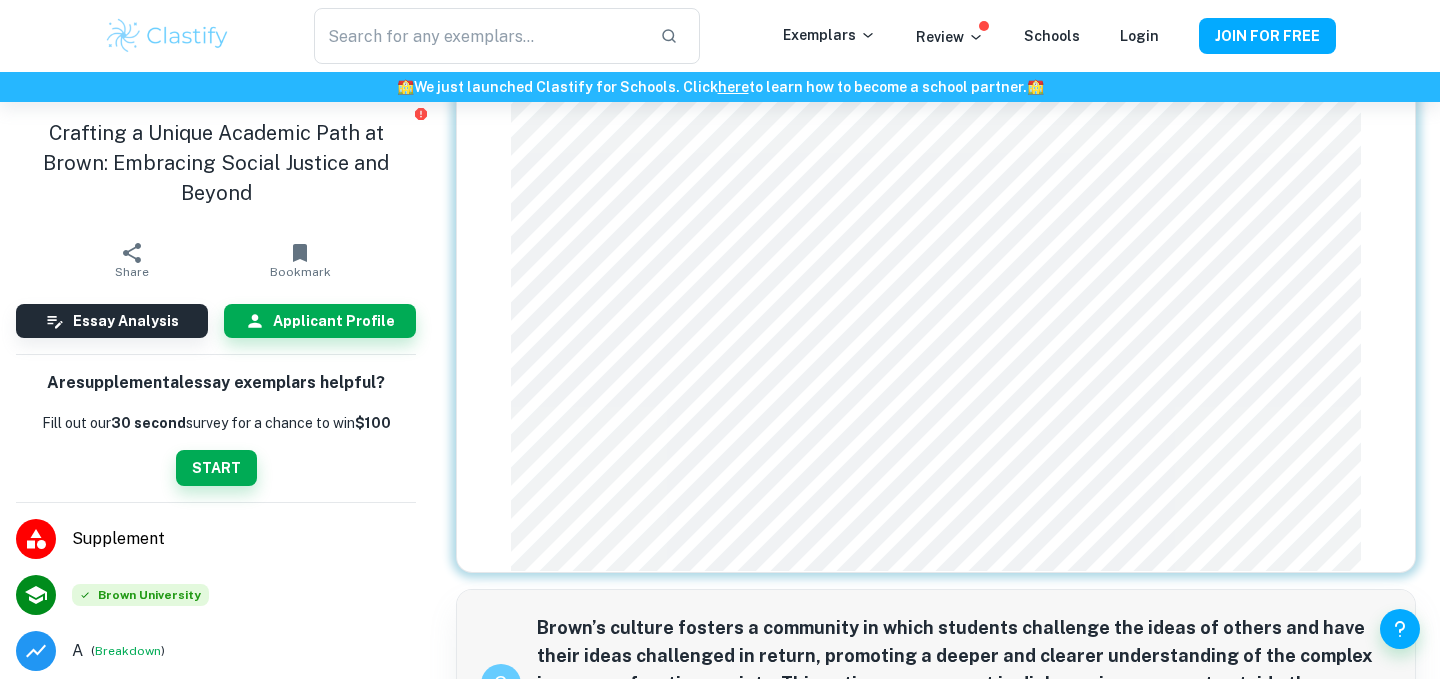 scroll, scrollTop: 206, scrollLeft: 0, axis: vertical 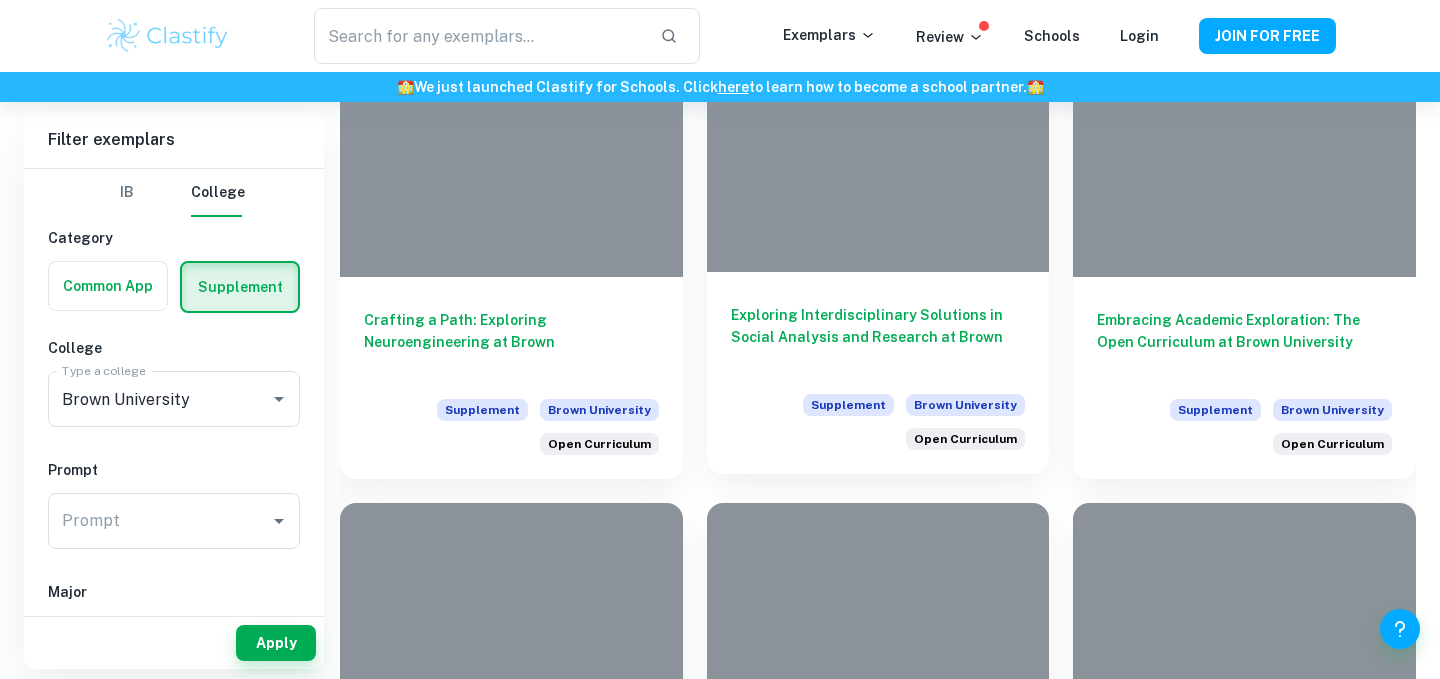 click at bounding box center [878, 143] 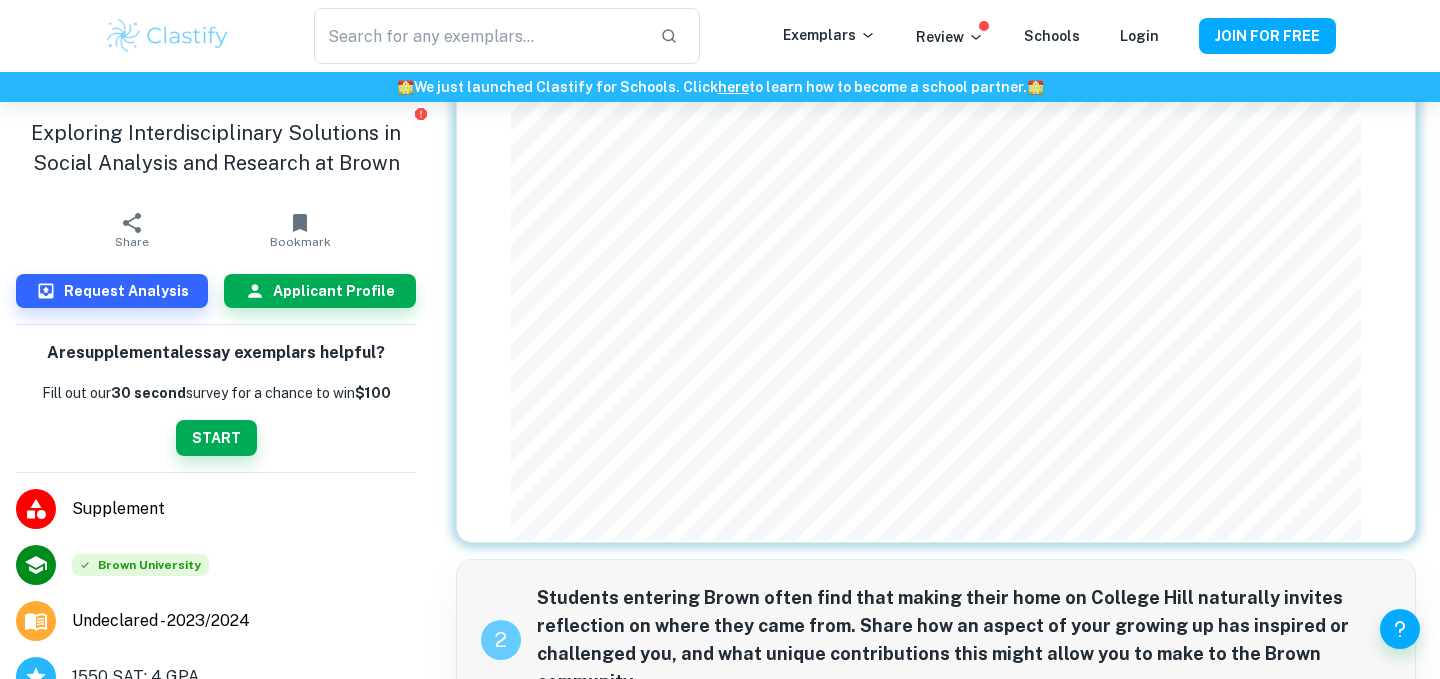 scroll, scrollTop: 306, scrollLeft: 0, axis: vertical 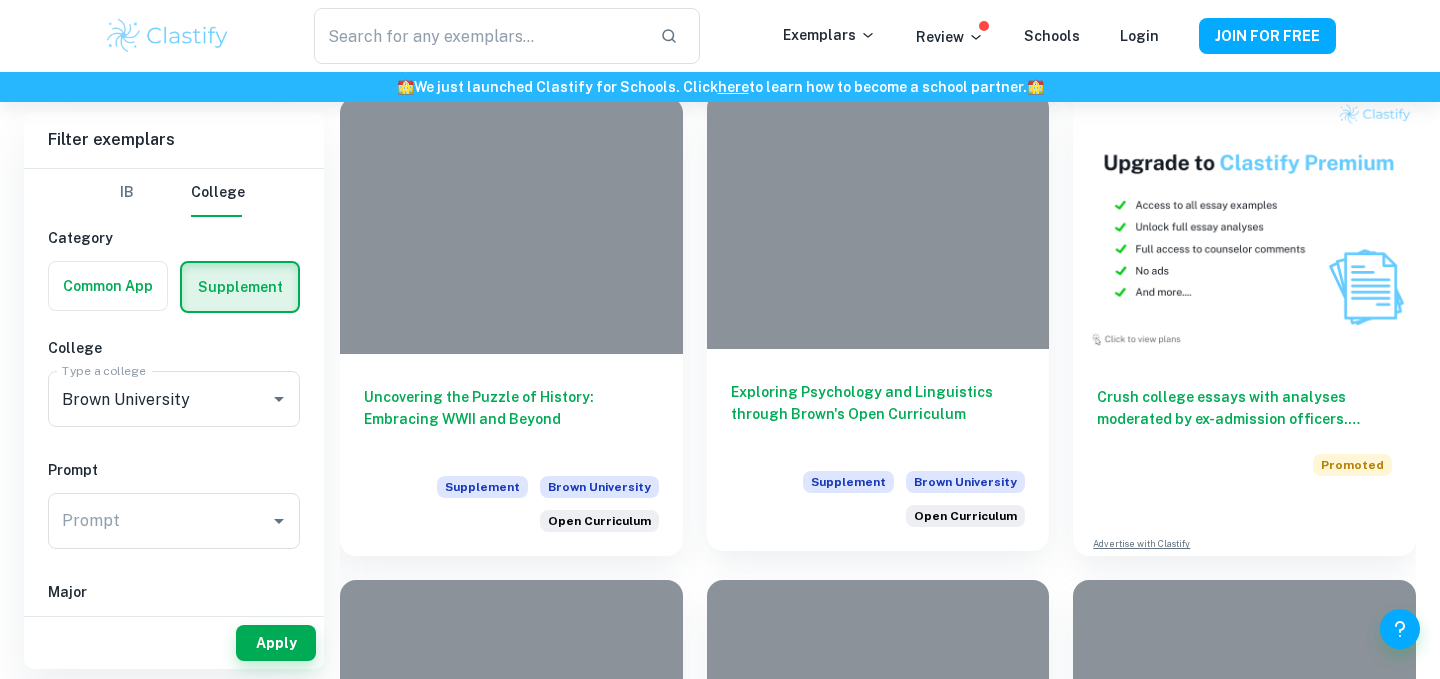 click at bounding box center [878, 220] 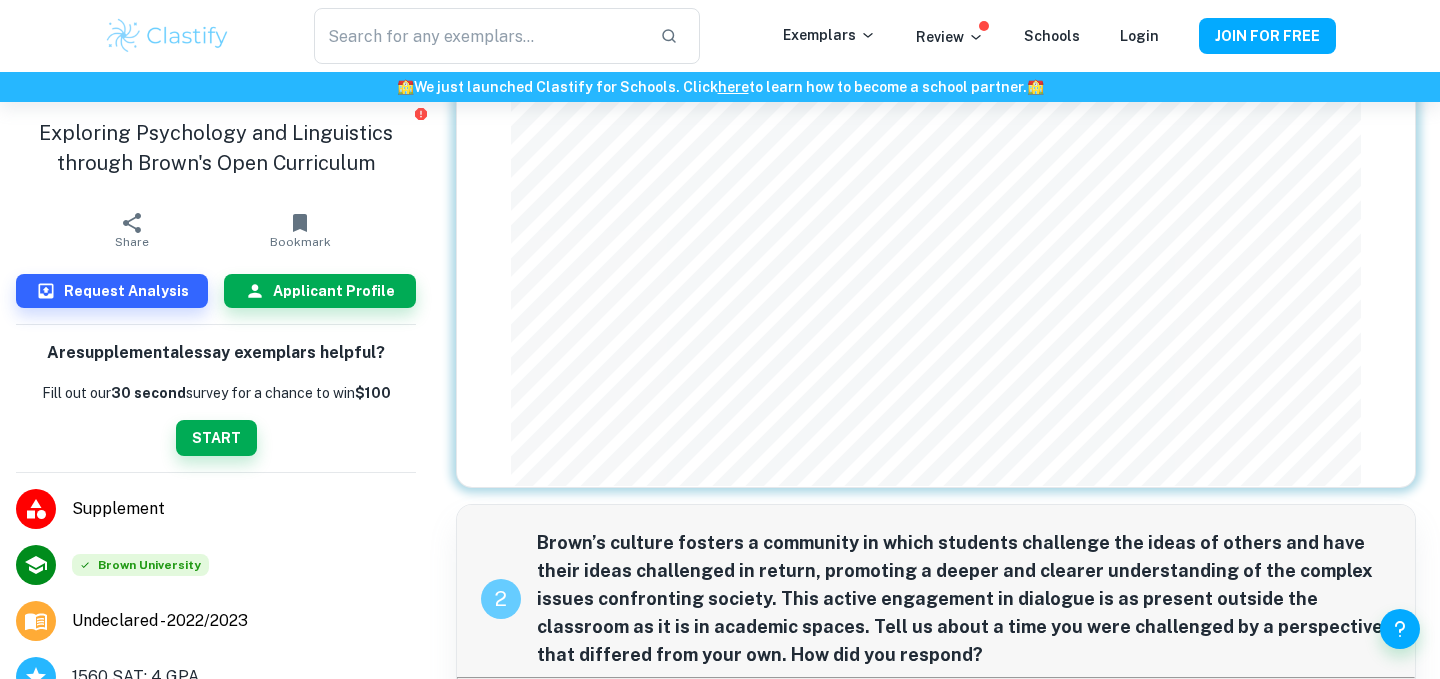 scroll, scrollTop: 397, scrollLeft: 0, axis: vertical 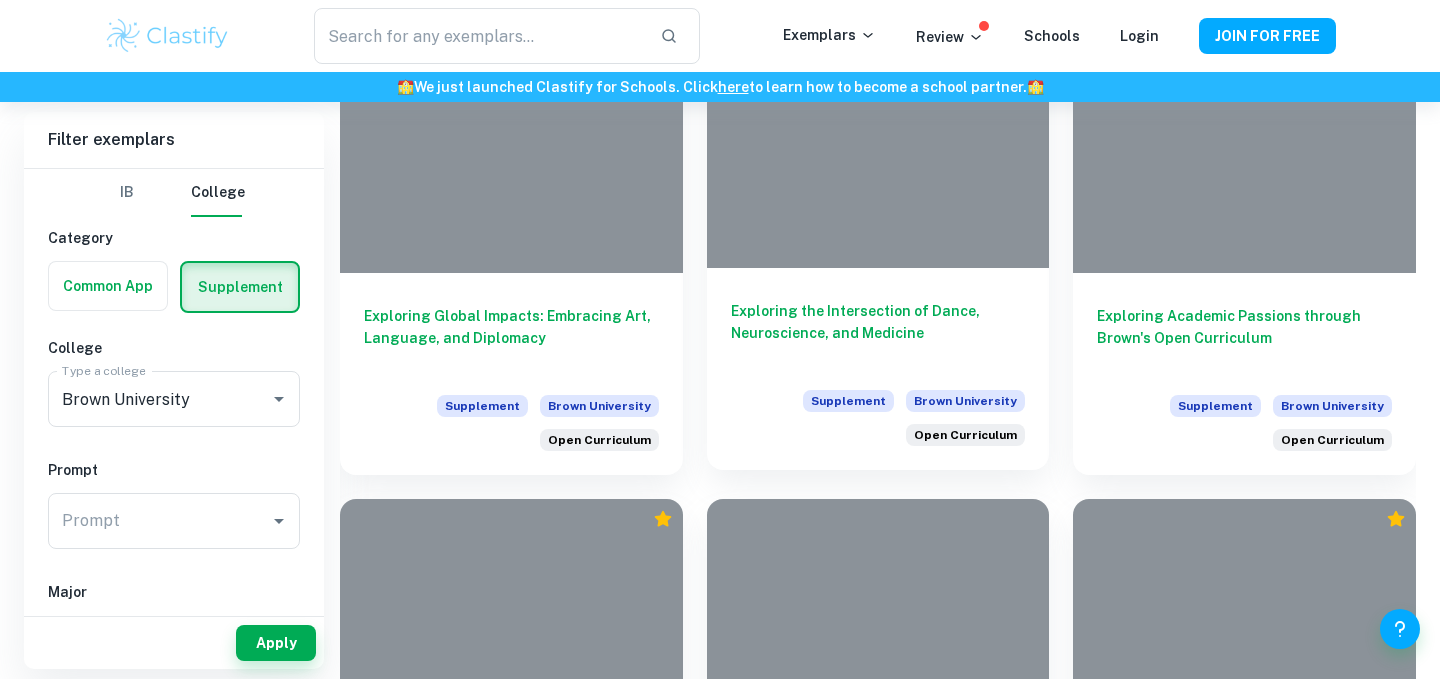 click on "Exploring the Intersection of Dance, Neuroscience, and Medicine" at bounding box center (878, 333) 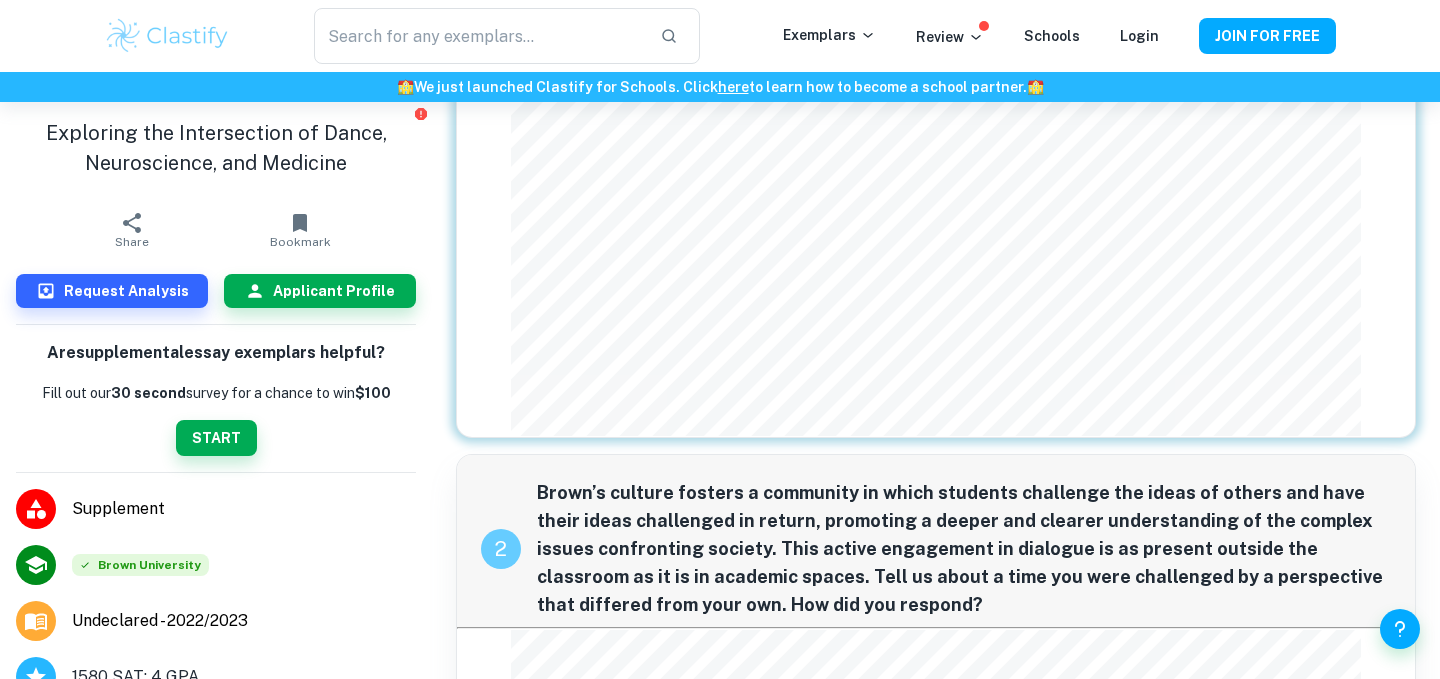 scroll, scrollTop: 500, scrollLeft: 0, axis: vertical 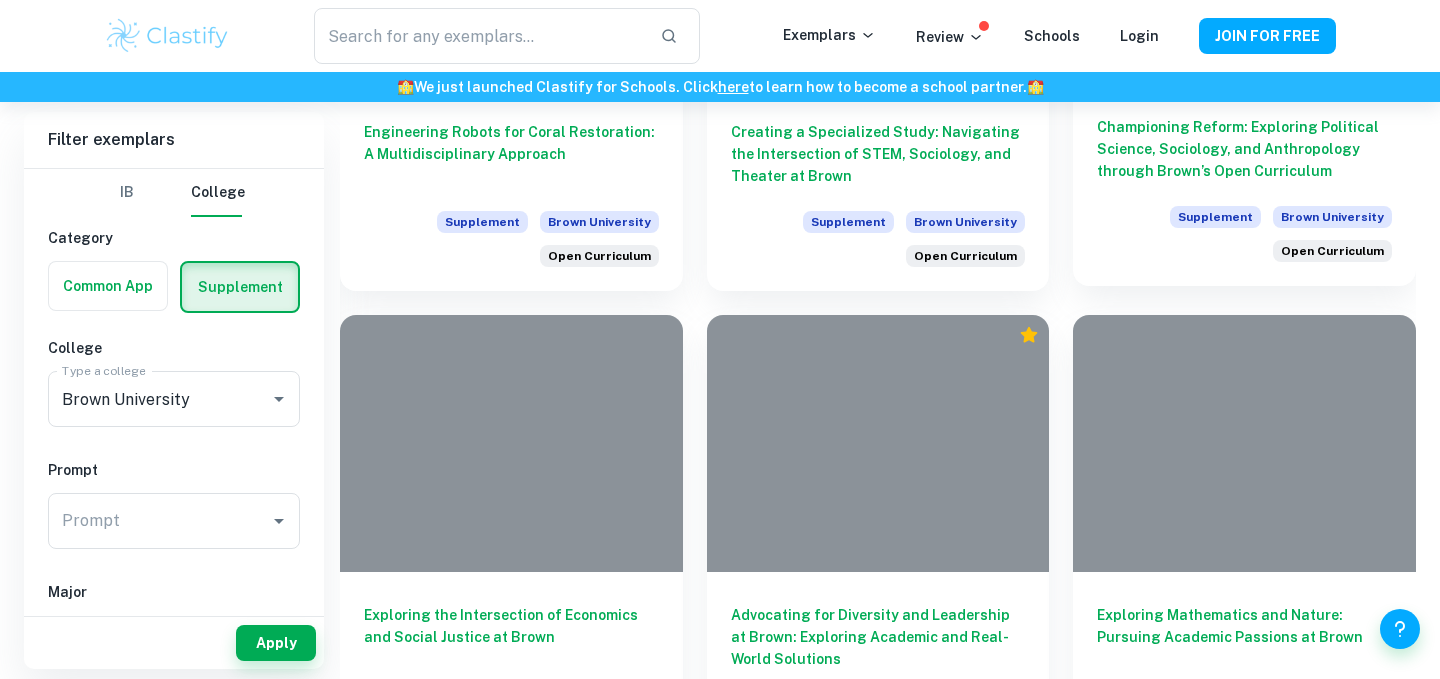 click on "Championing Reform: Exploring Political Science, Sociology, and Anthropology through Brown’s Open Curriculum" at bounding box center (1244, 149) 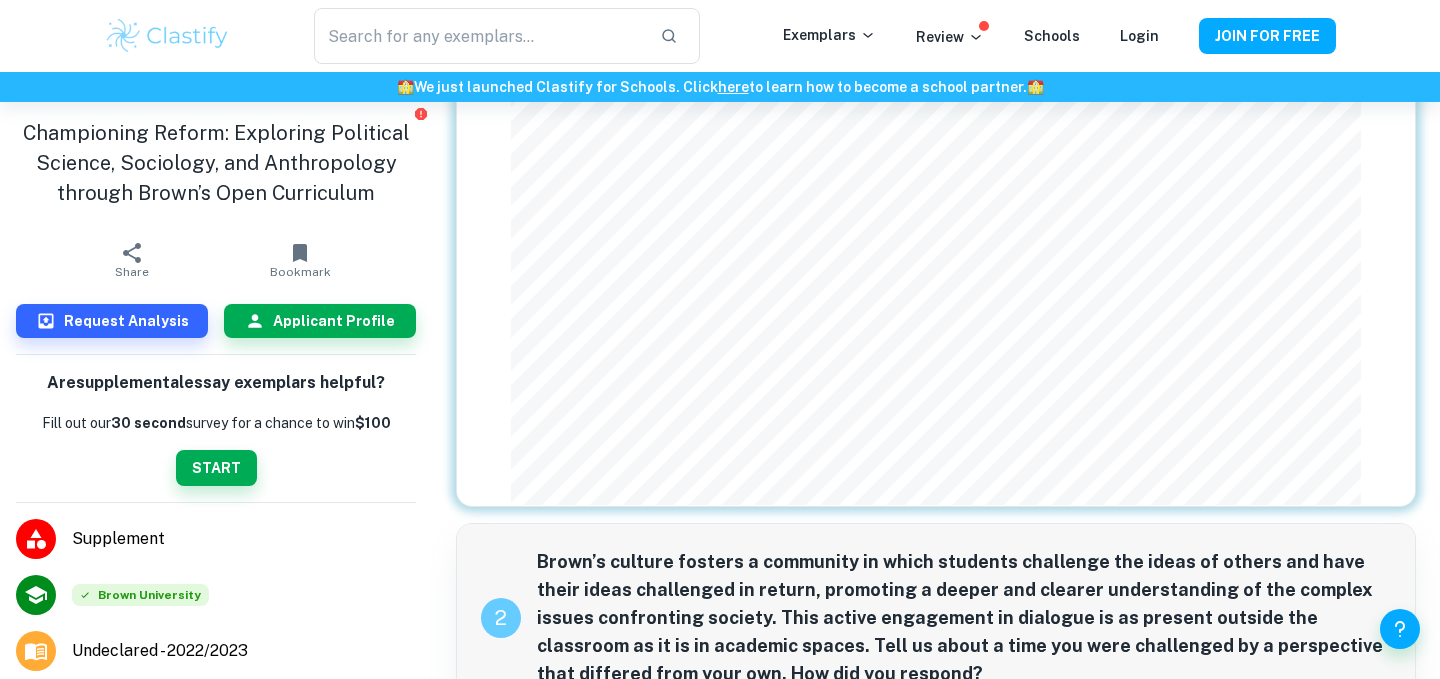 scroll, scrollTop: 453, scrollLeft: 0, axis: vertical 